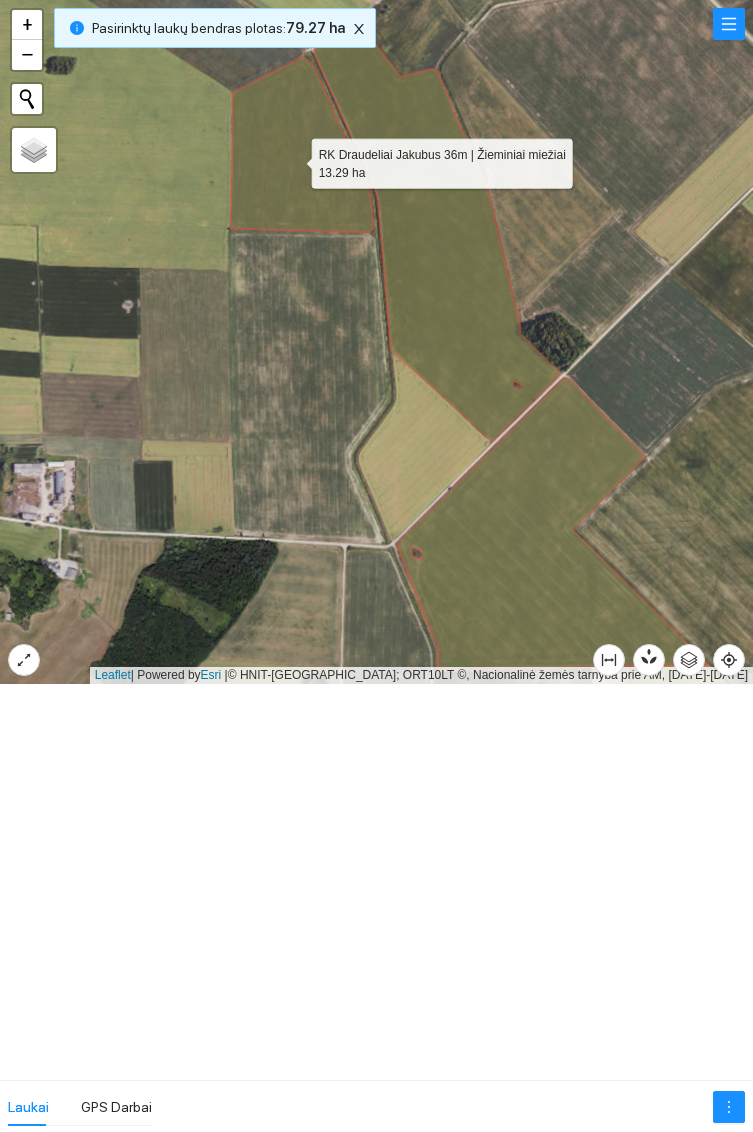 scroll, scrollTop: 0, scrollLeft: 0, axis: both 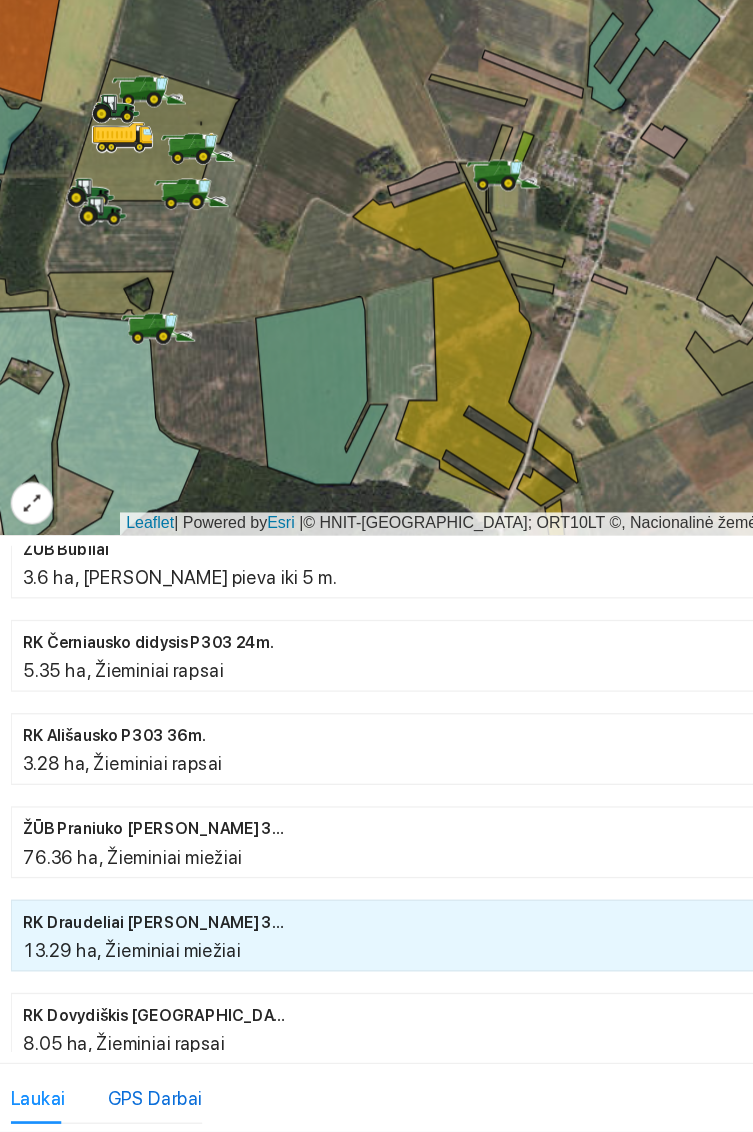 click on "GPS Darbai" at bounding box center (116, 1107) 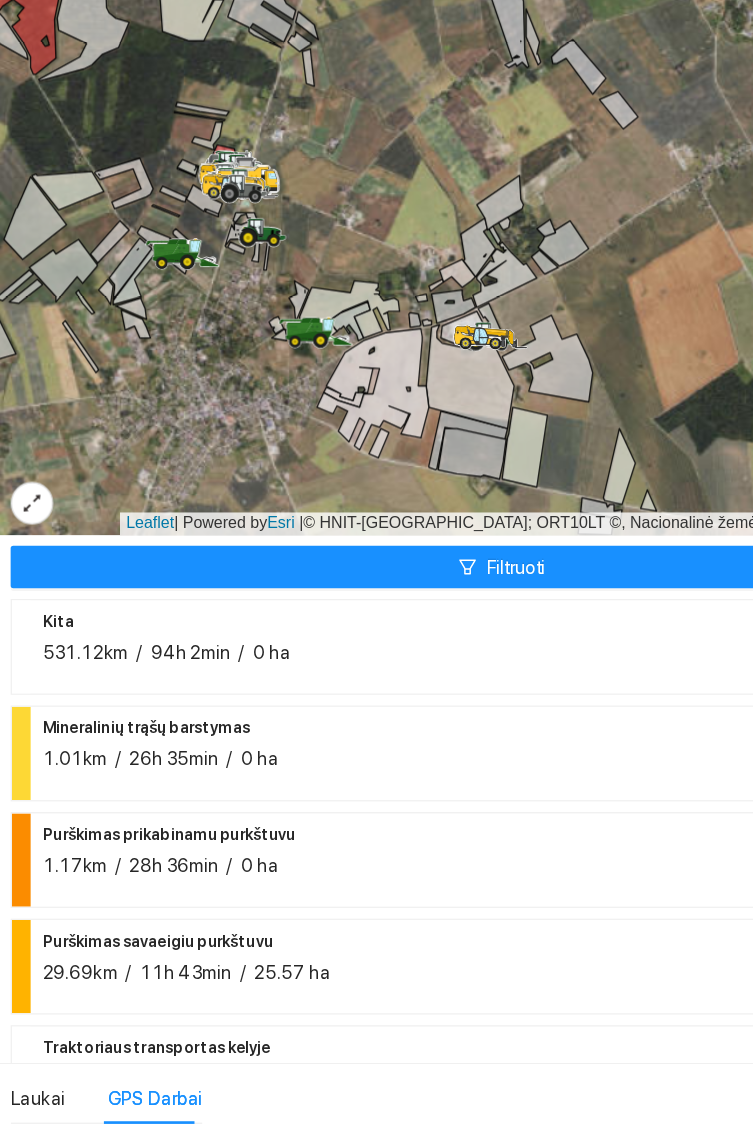 scroll, scrollTop: 0, scrollLeft: 0, axis: both 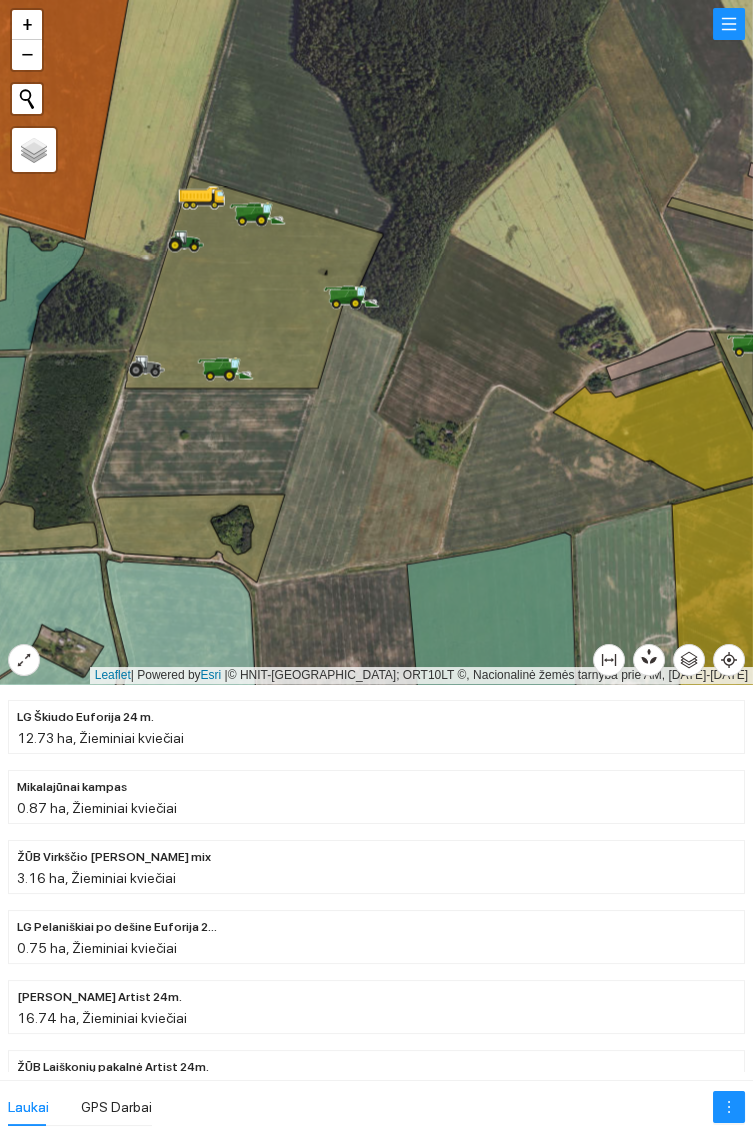 click at bounding box center (135, 376) 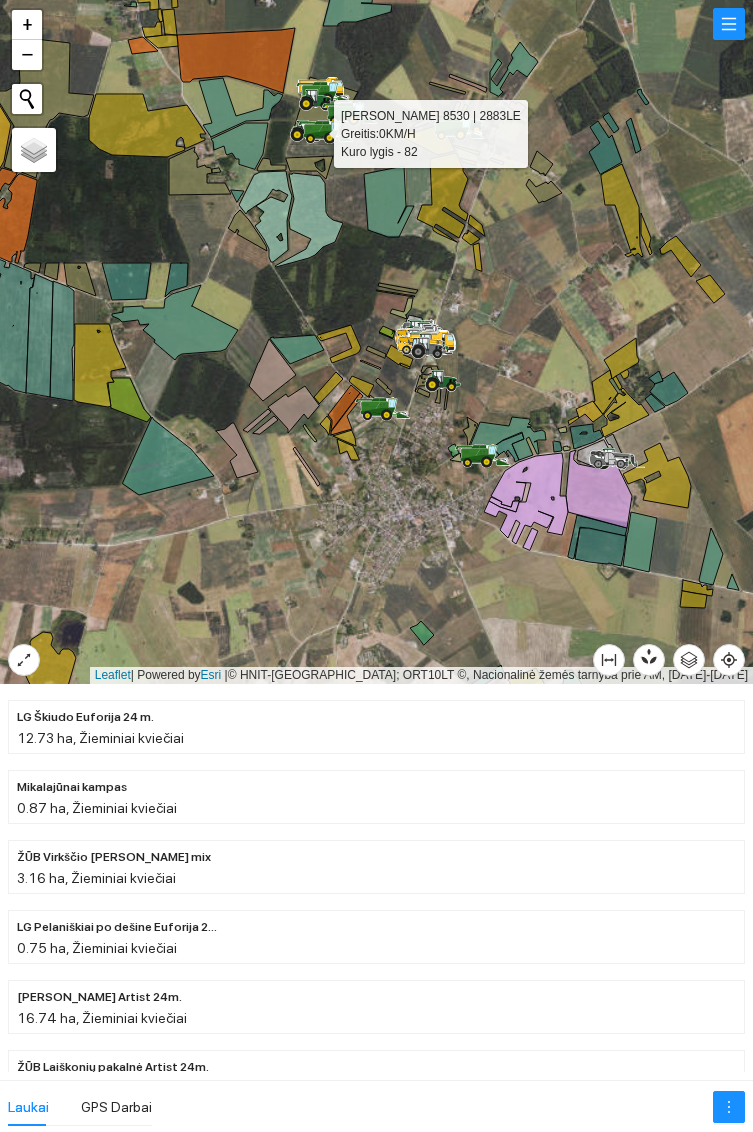 scroll, scrollTop: 0, scrollLeft: 0, axis: both 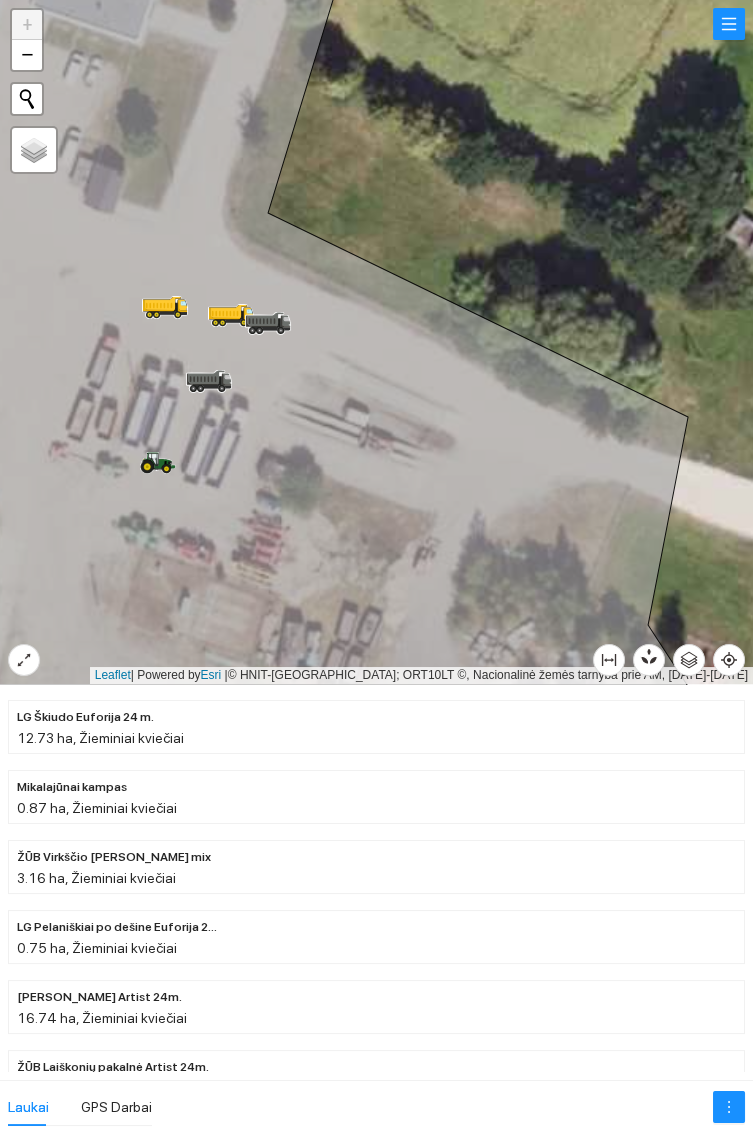 click 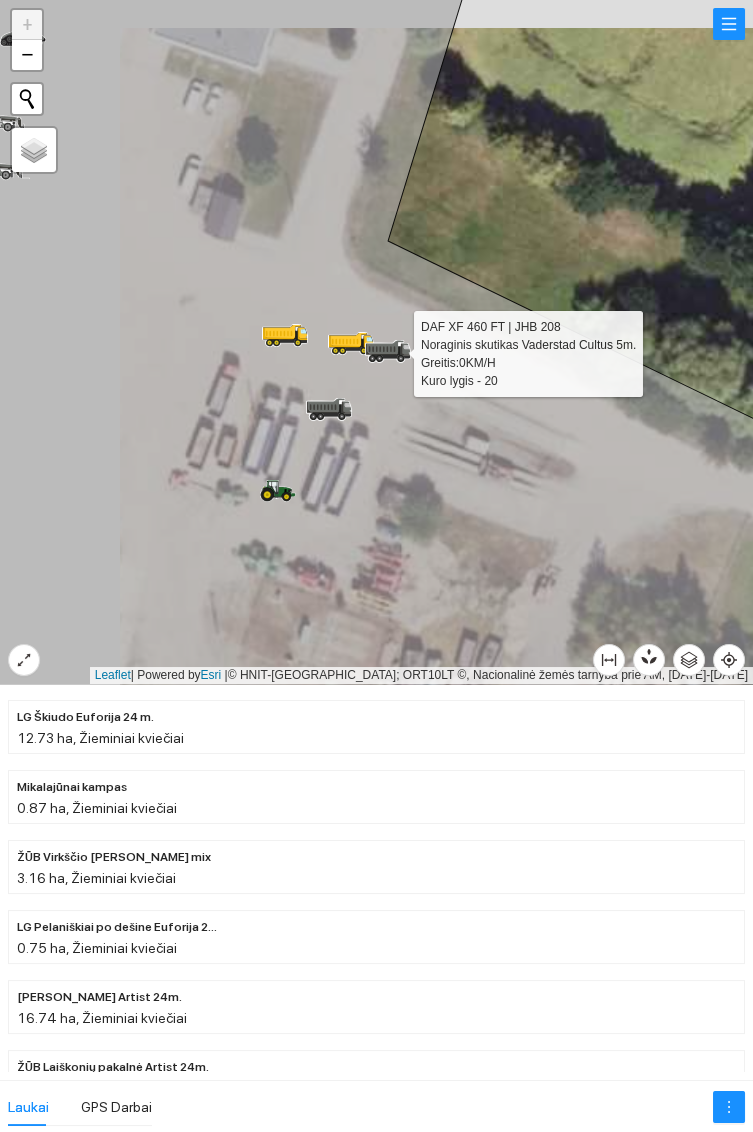 click 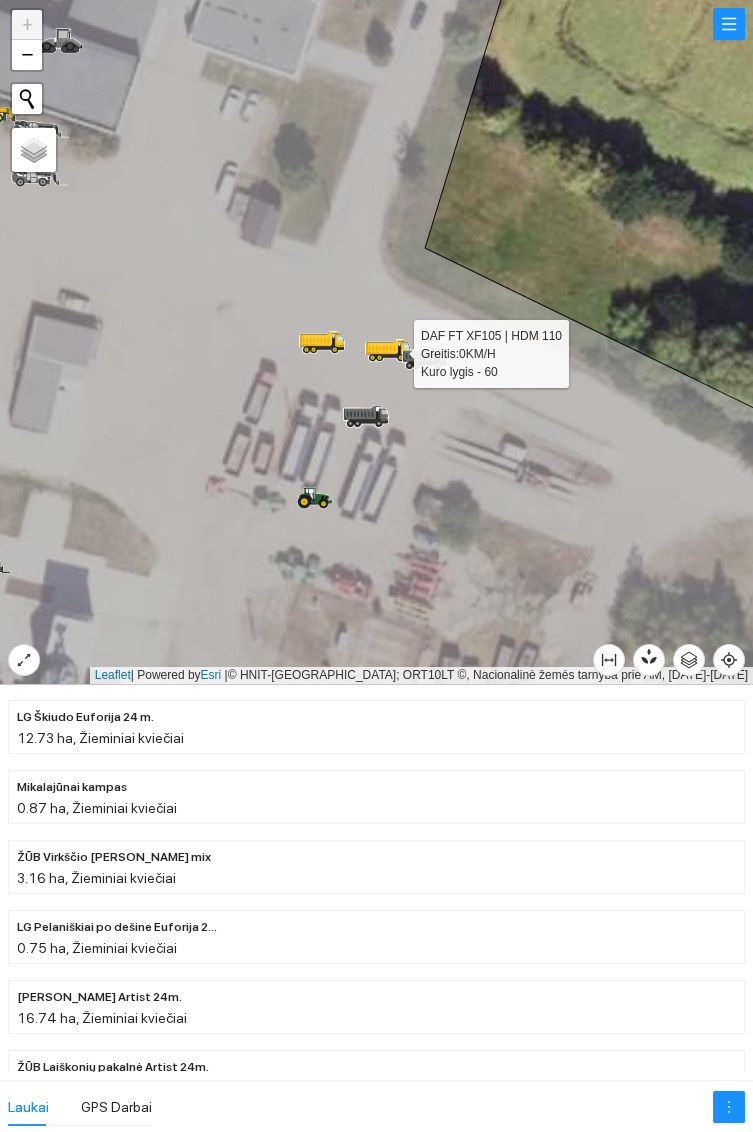 click 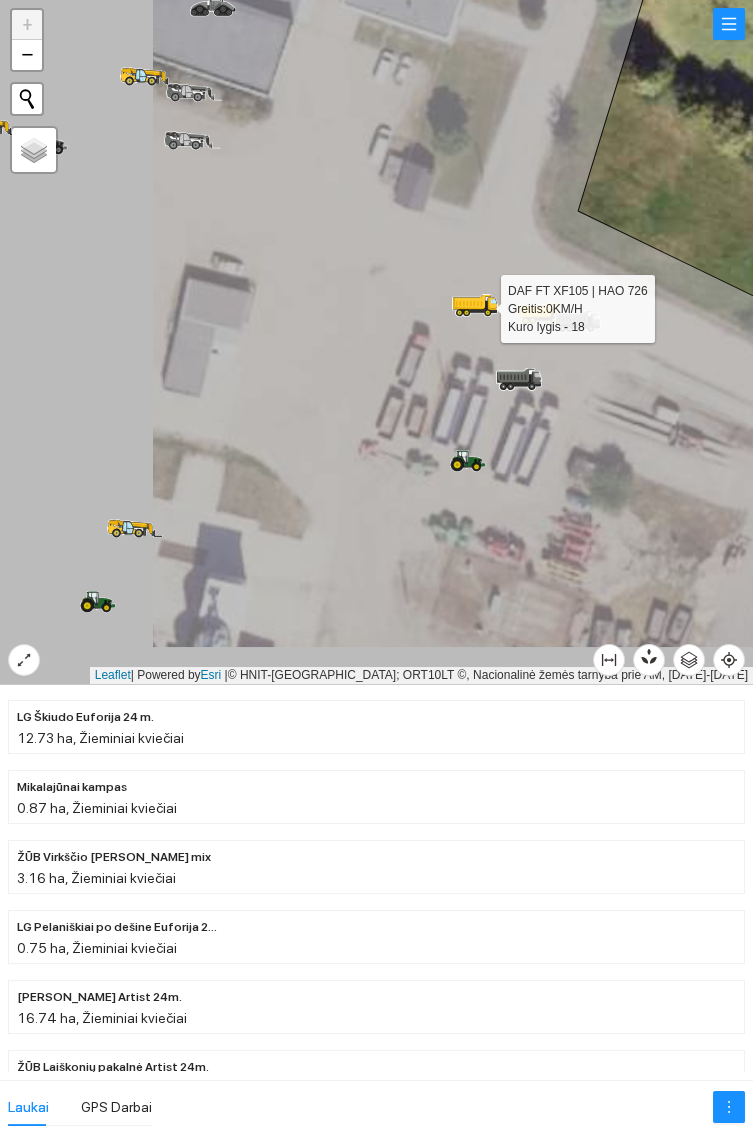 click 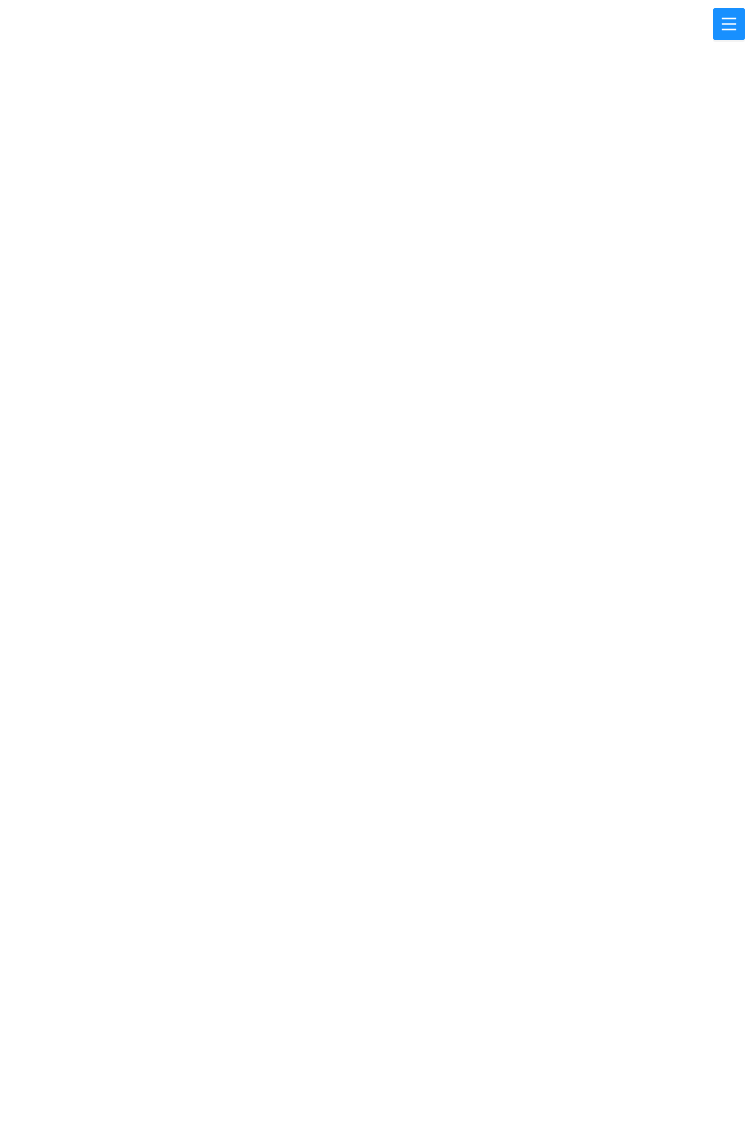 scroll, scrollTop: 0, scrollLeft: 0, axis: both 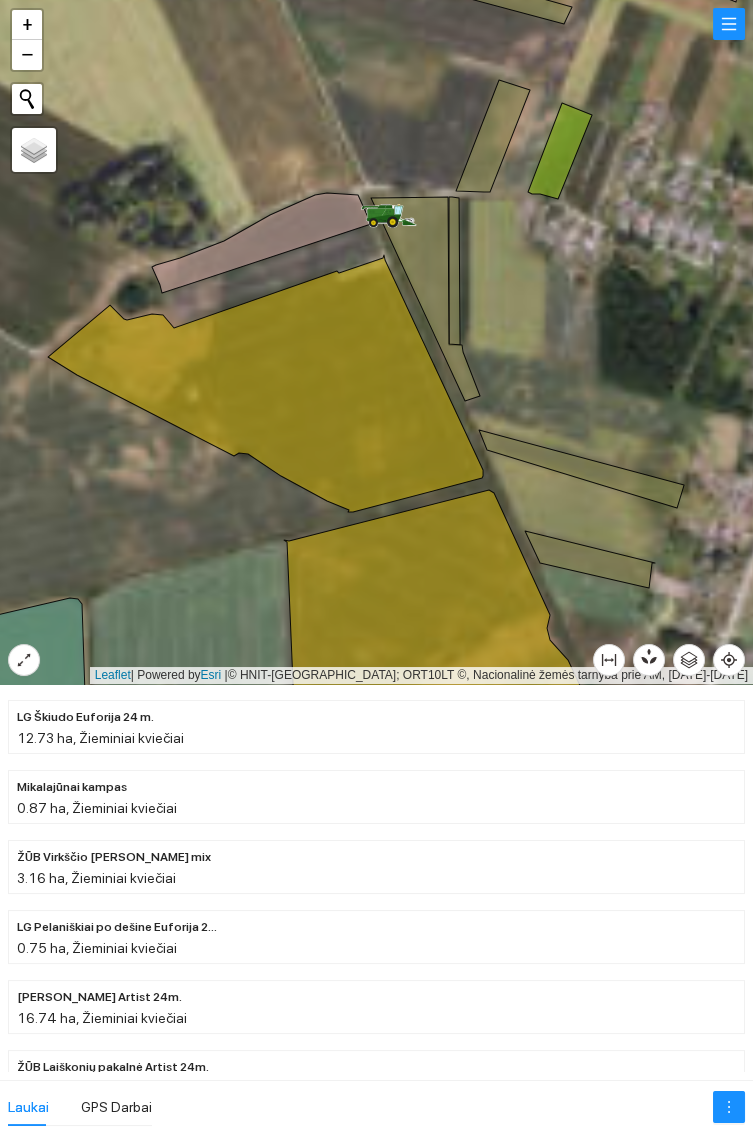 click 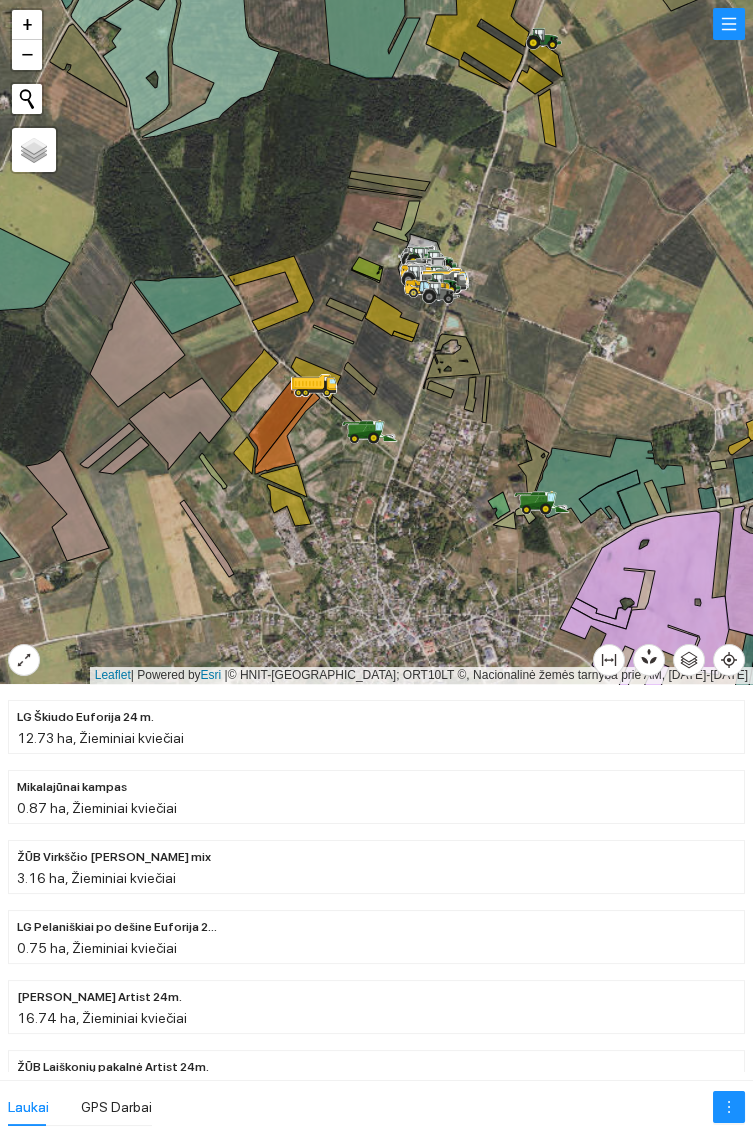 click 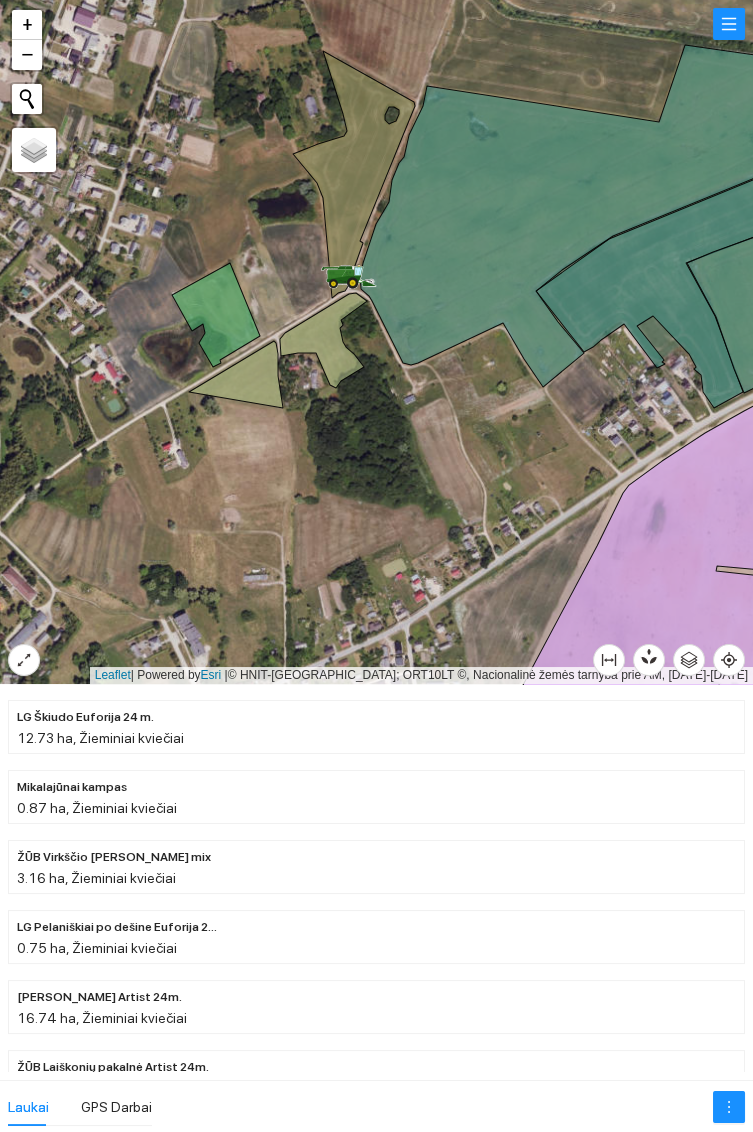 click 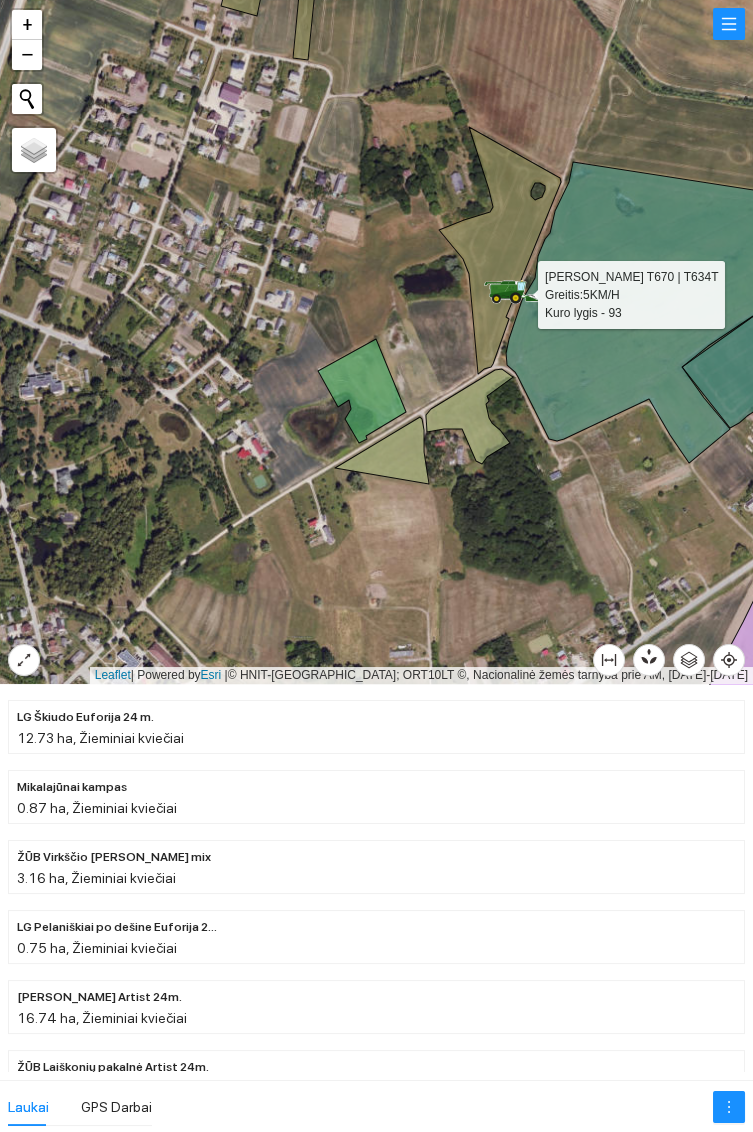 click at bounding box center (376, 342) 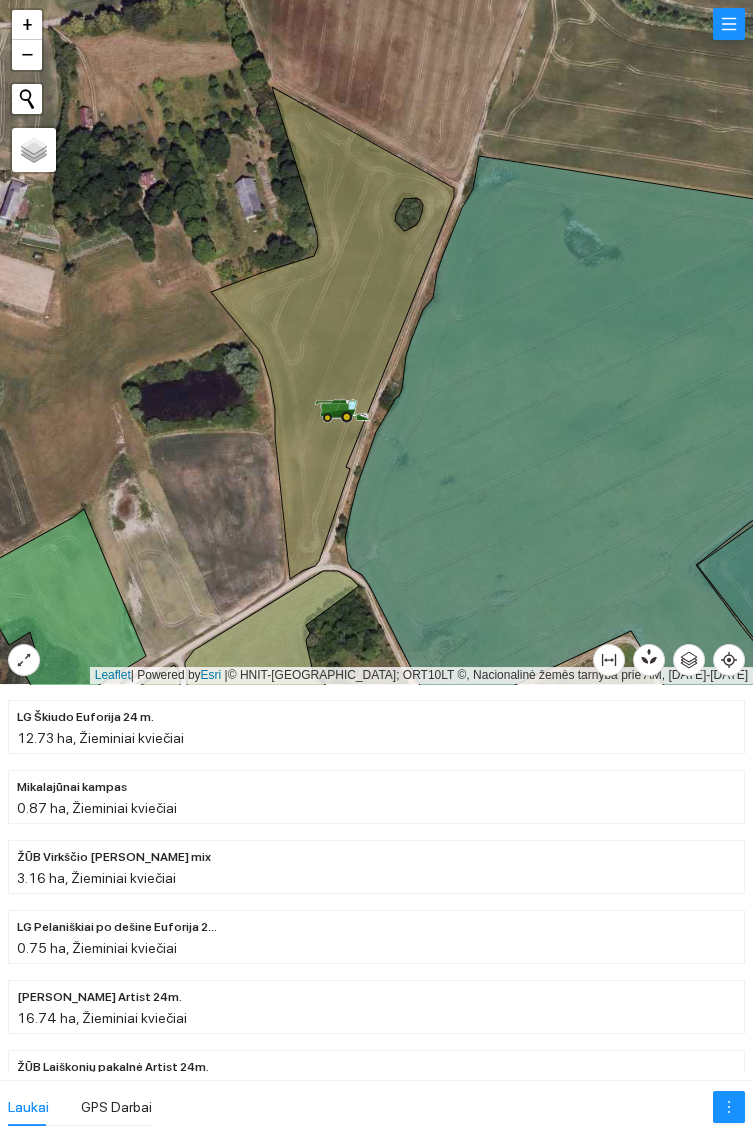 click at bounding box center (376, 342) 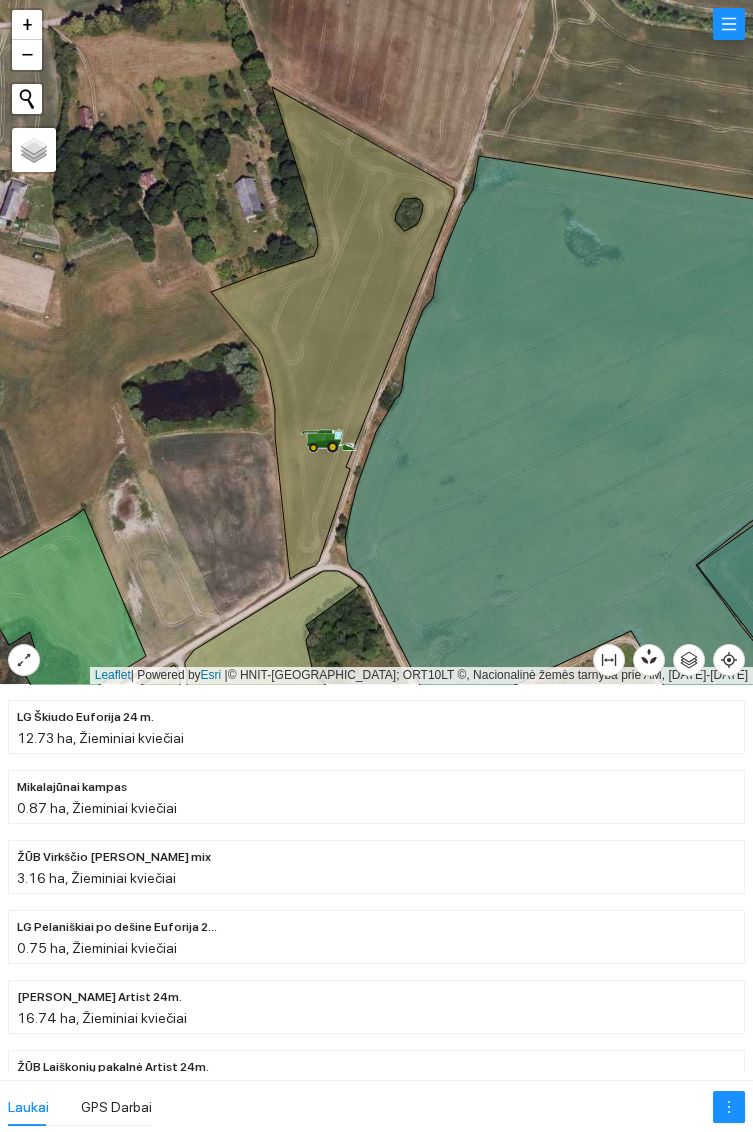 click at bounding box center [376, 342] 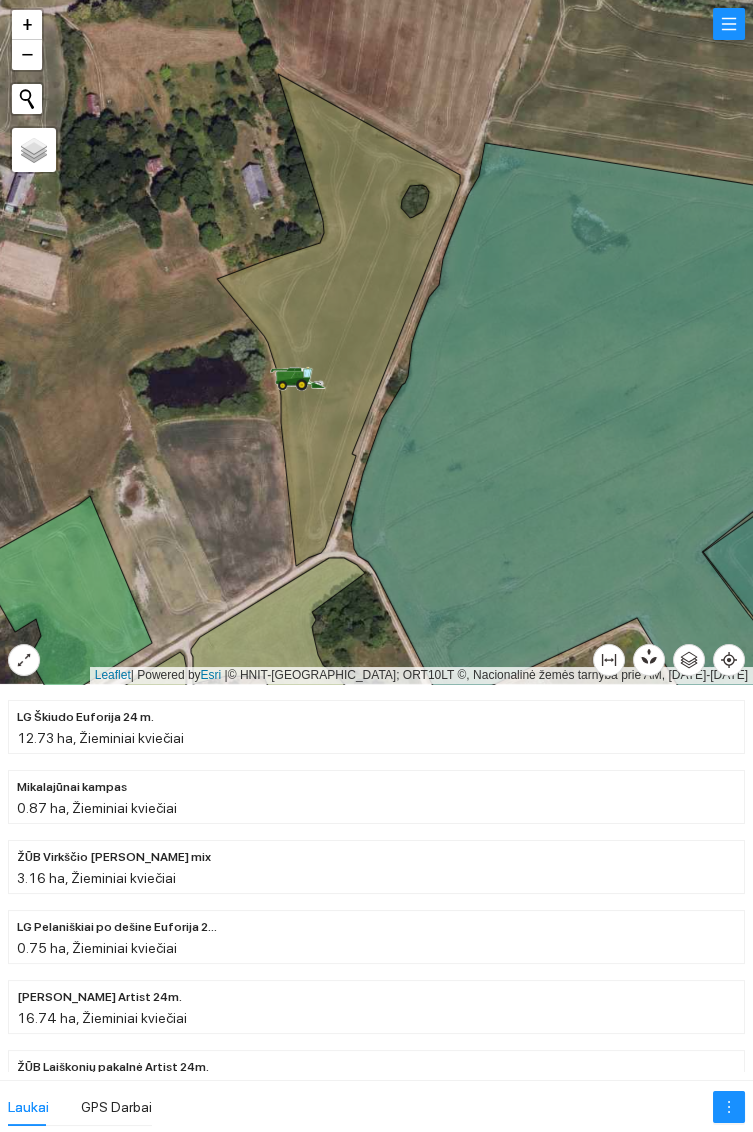click 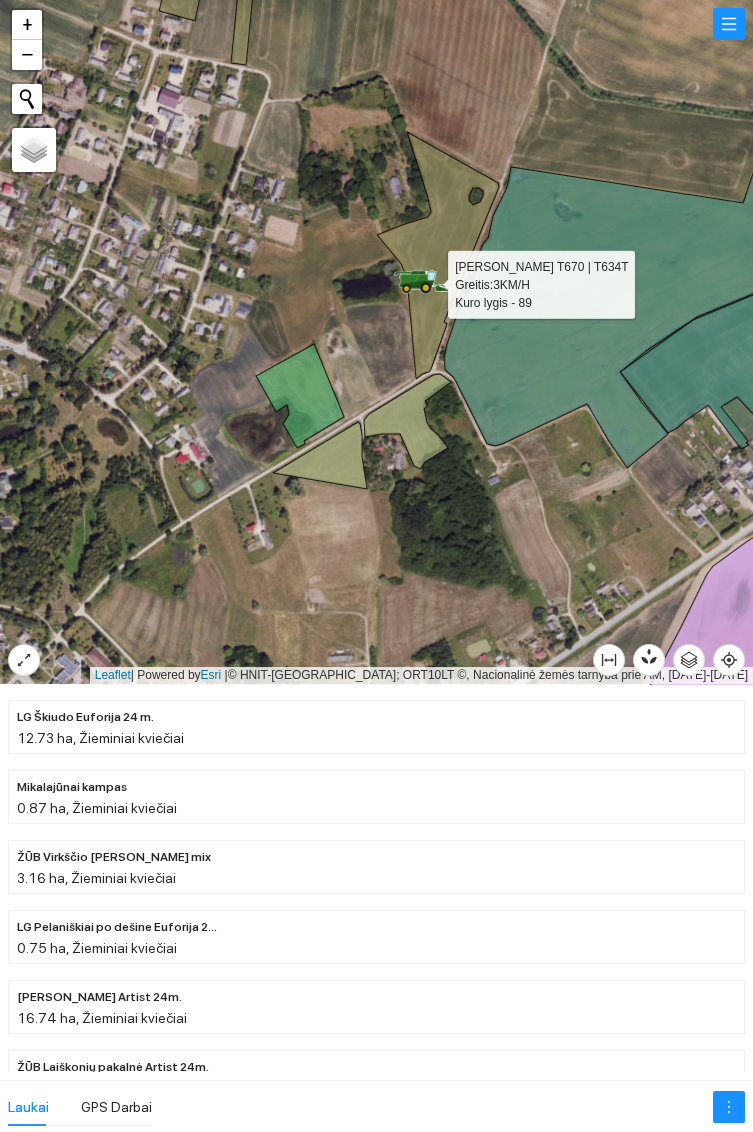 click 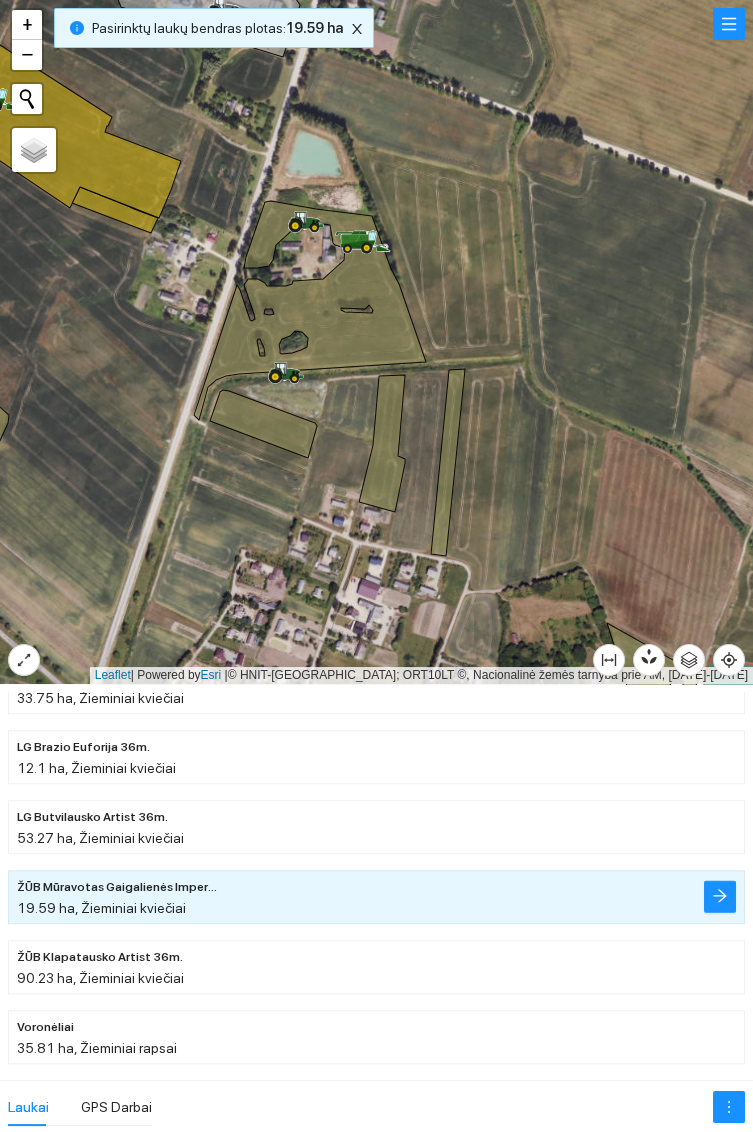 click 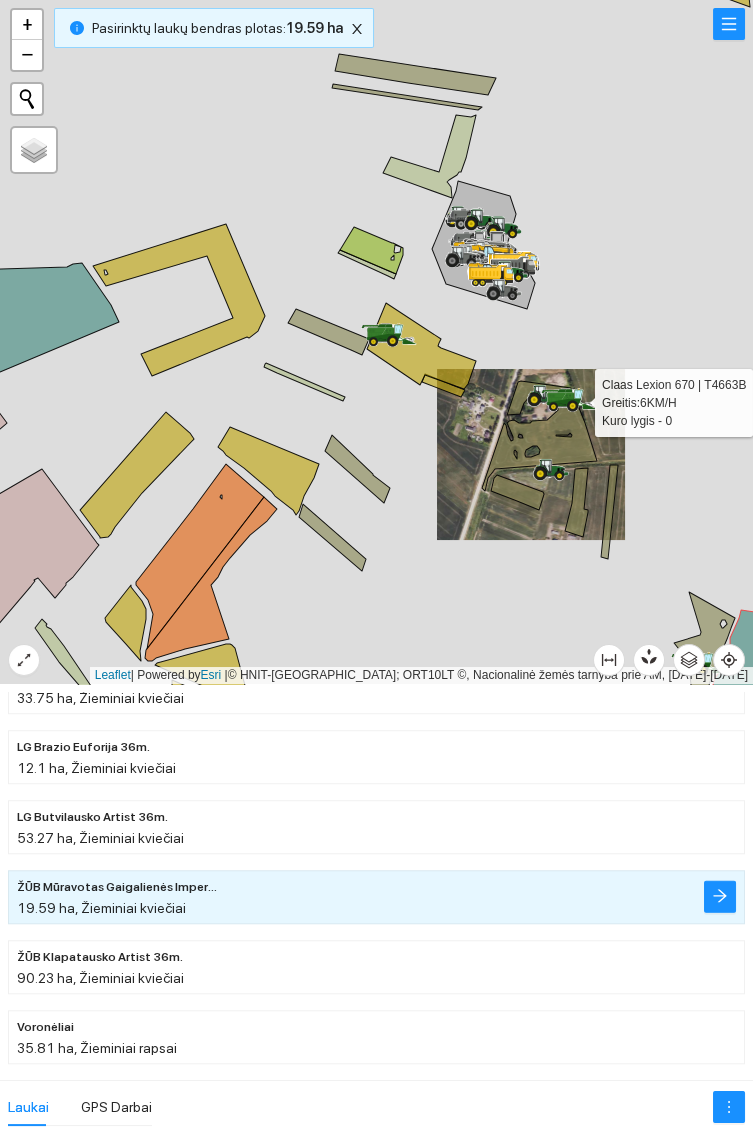 click 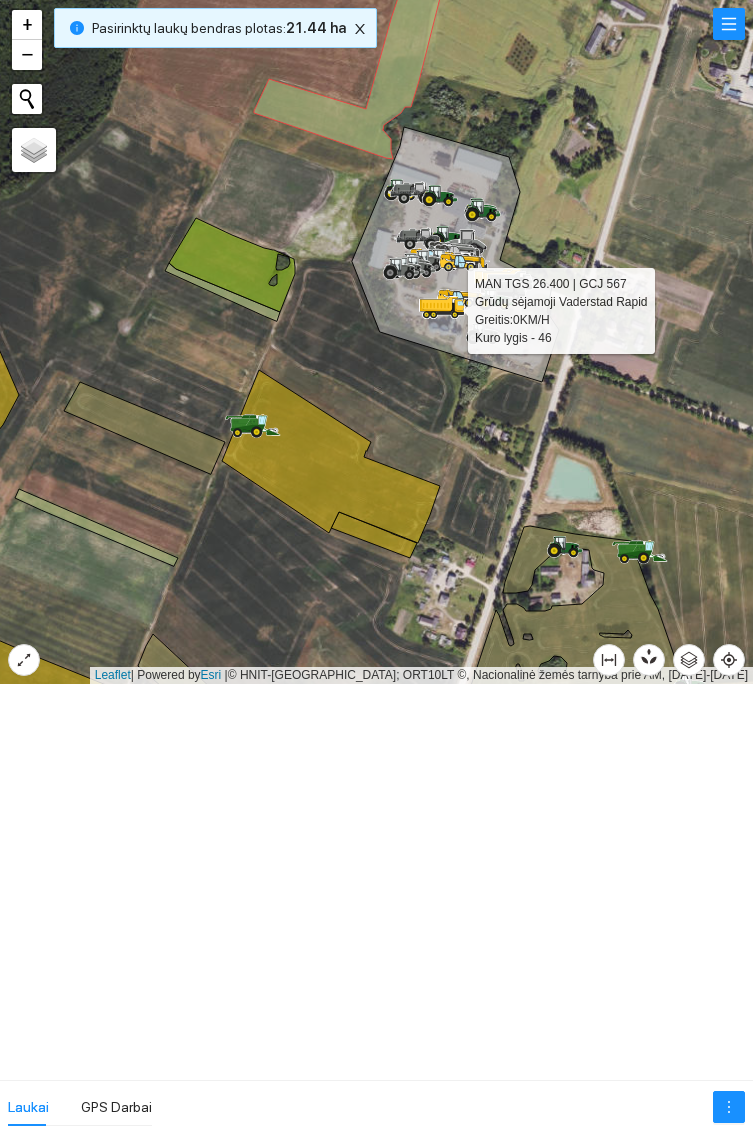 scroll, scrollTop: 0, scrollLeft: 0, axis: both 